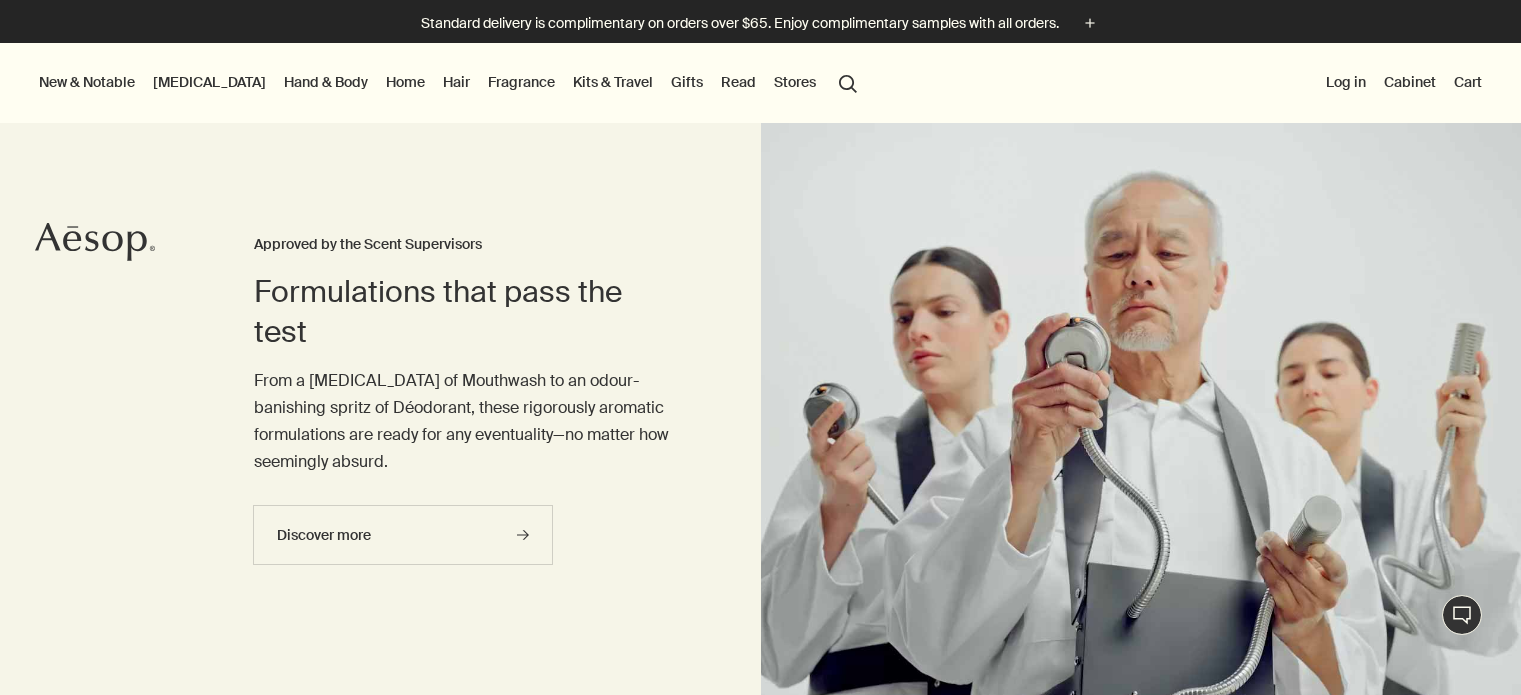 scroll, scrollTop: 0, scrollLeft: 0, axis: both 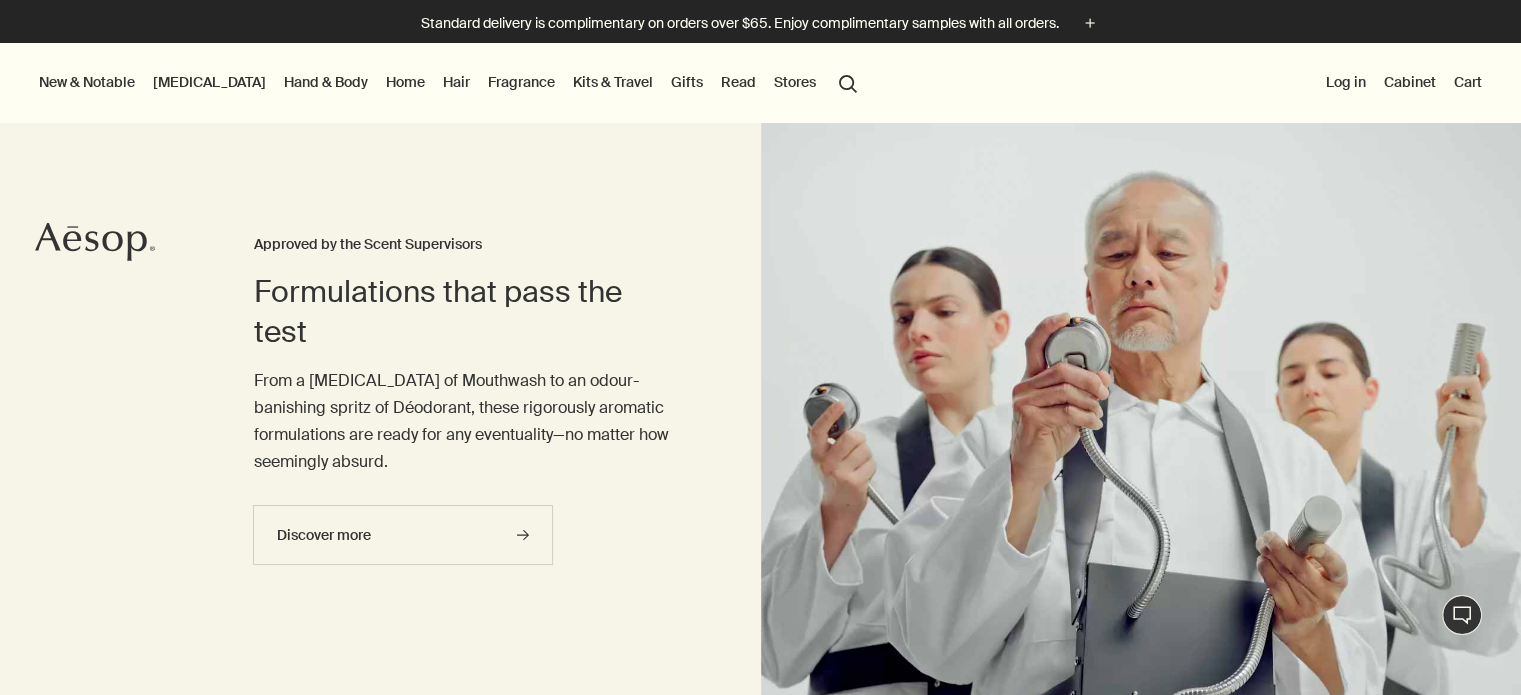 click on "Hand & Body" at bounding box center (326, 82) 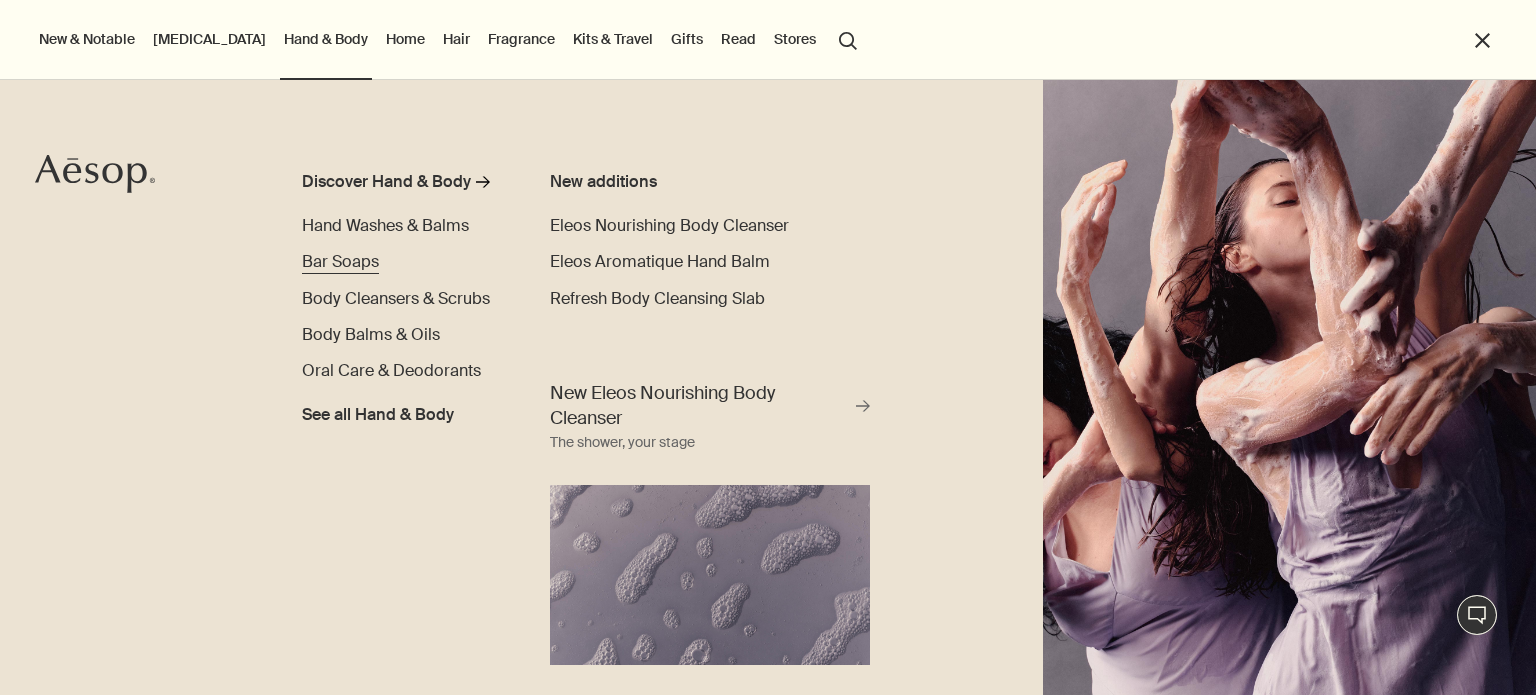 click on "Bar Soaps" at bounding box center (340, 261) 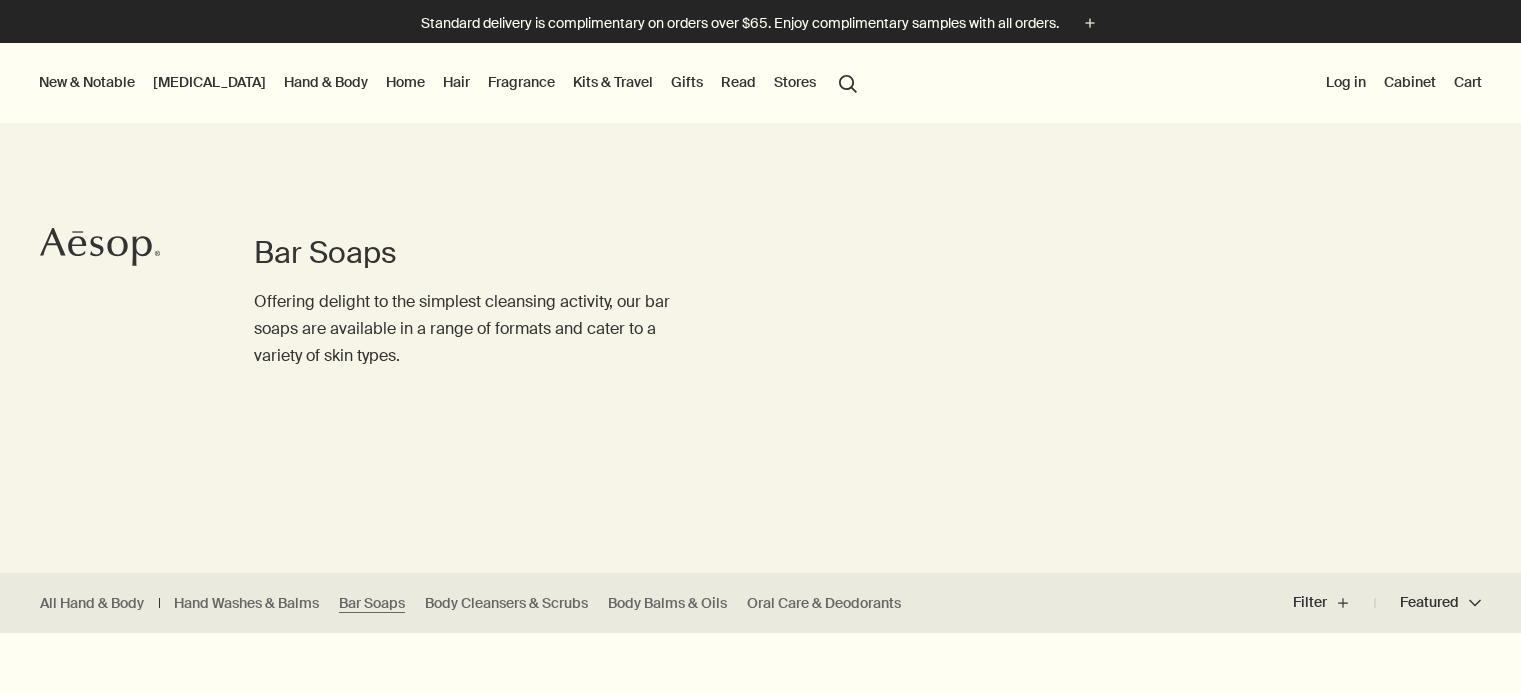 scroll, scrollTop: 0, scrollLeft: 0, axis: both 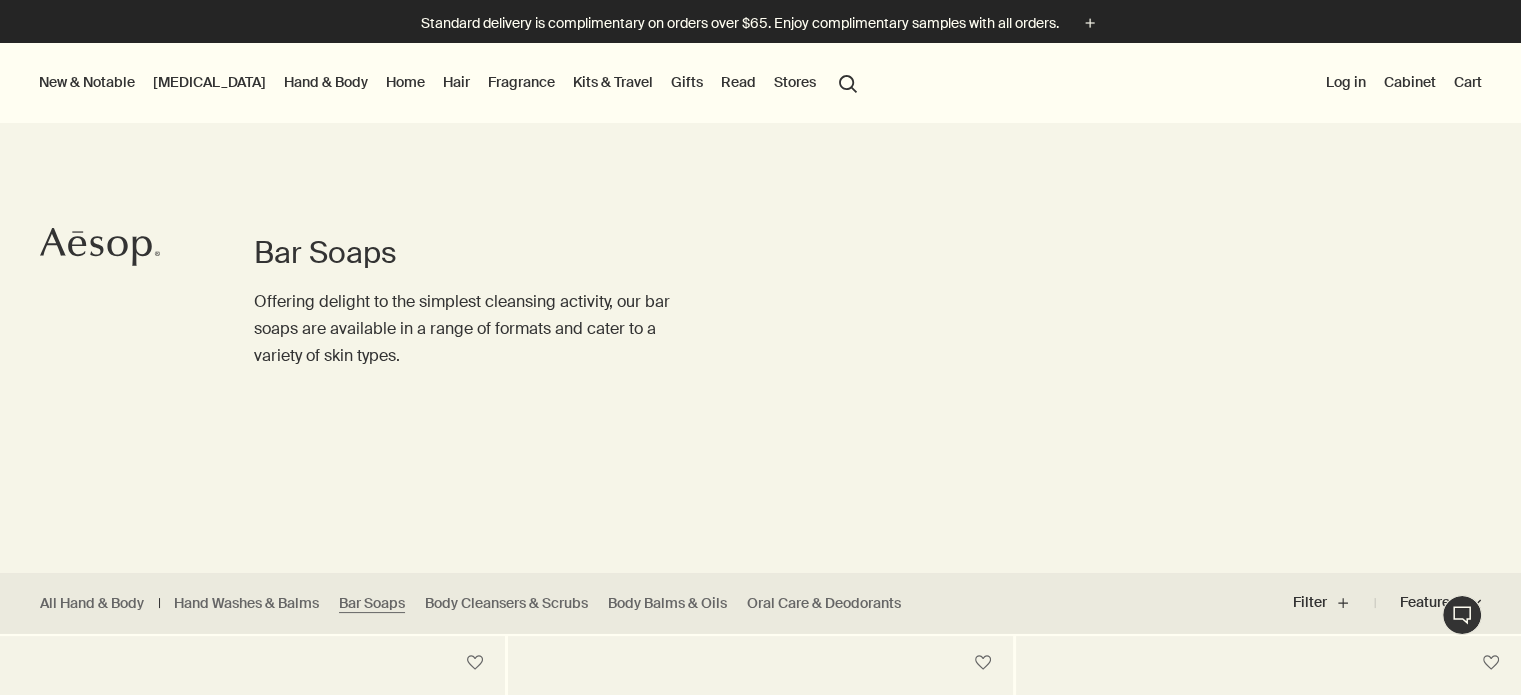 click on "New & Notable" at bounding box center [87, 82] 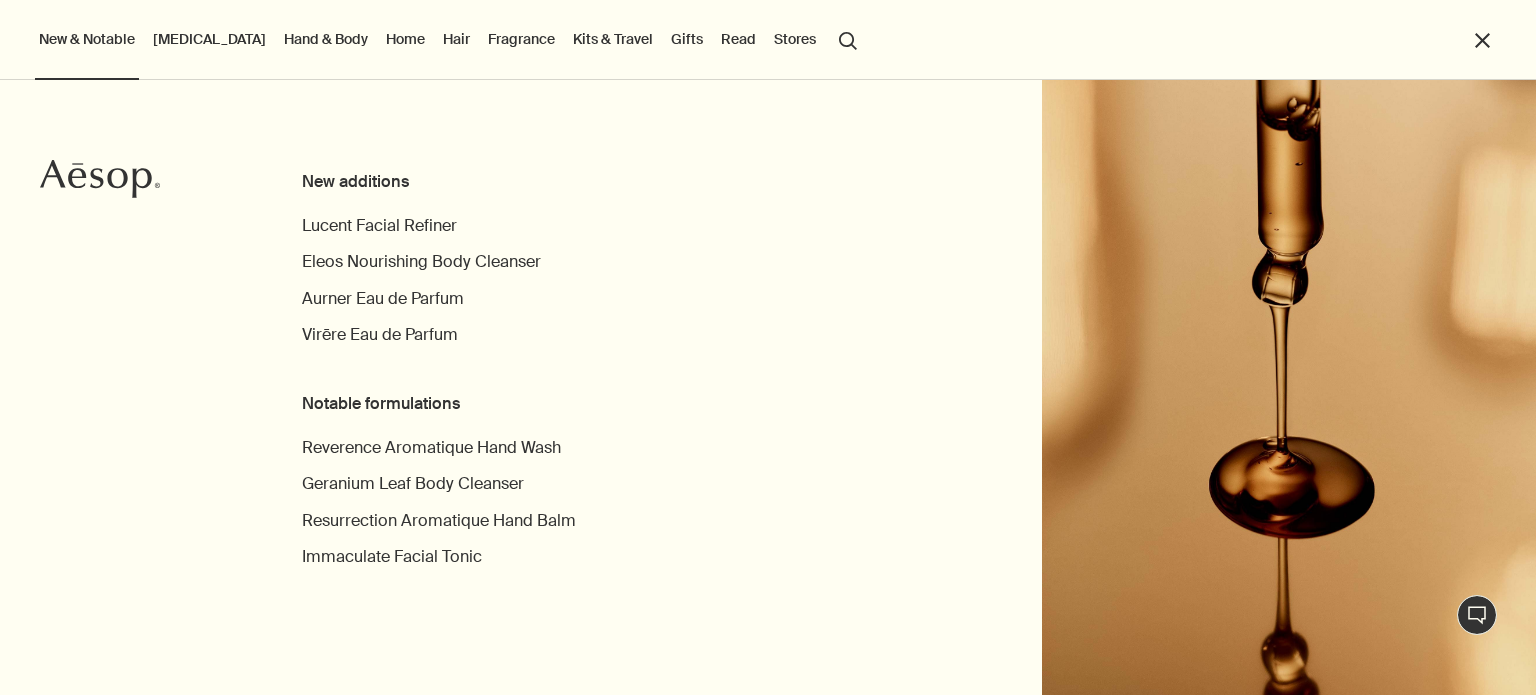 click on "Hand & Body" at bounding box center (326, 39) 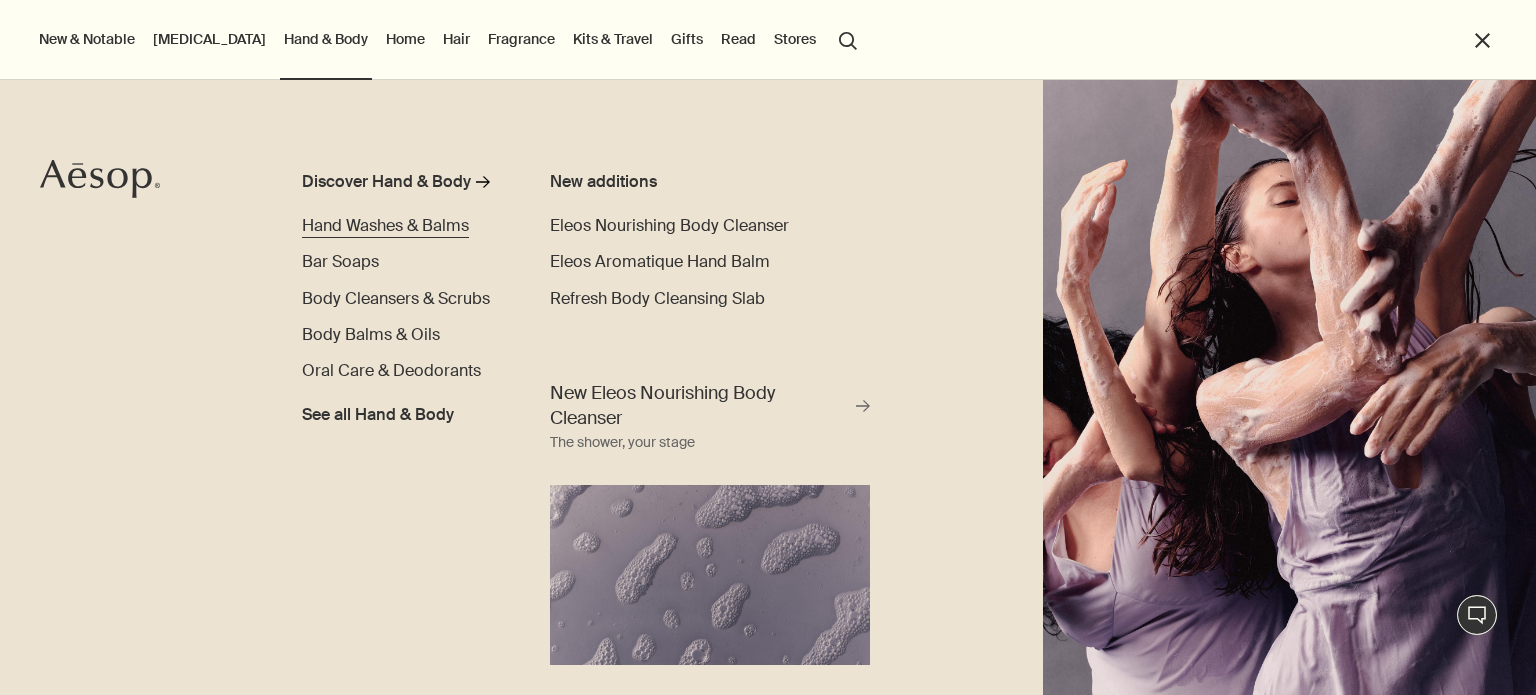 click on "Hand Washes & Balms" at bounding box center (385, 225) 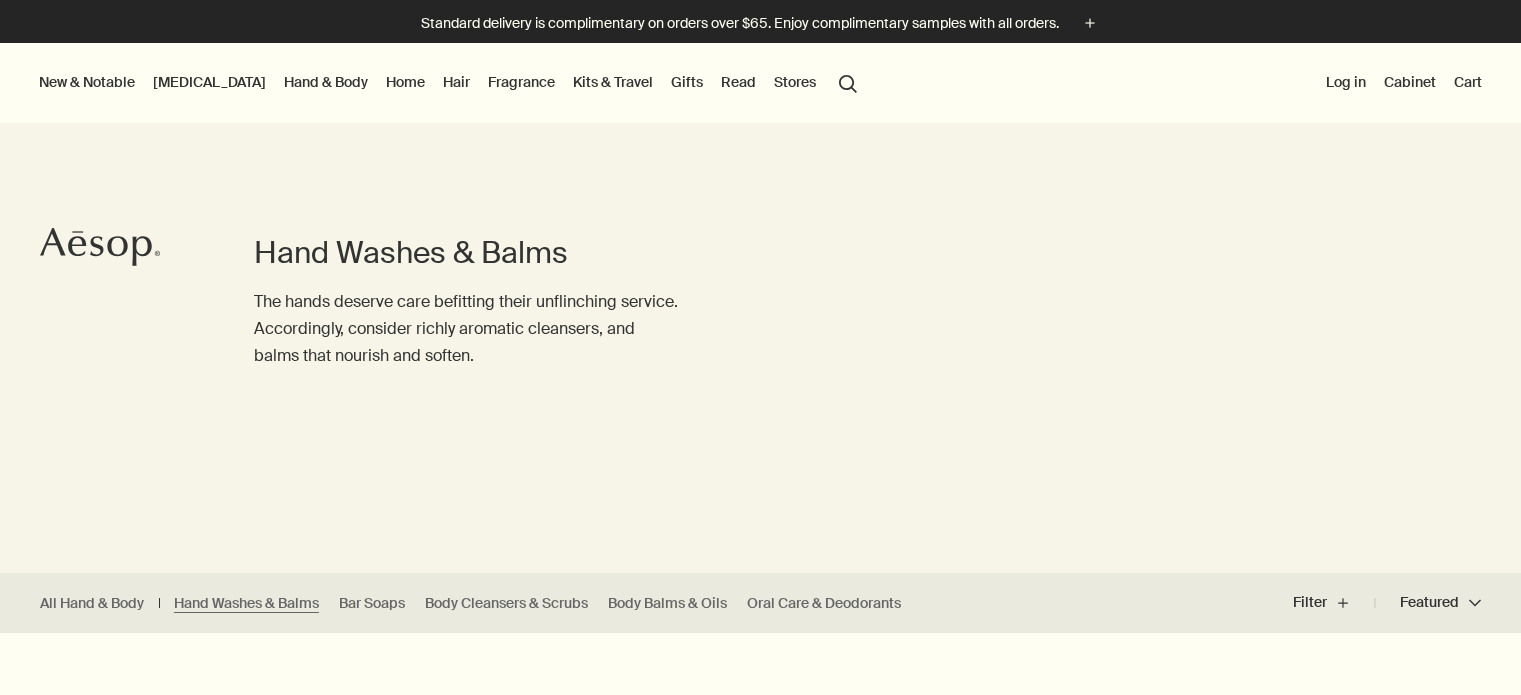 scroll, scrollTop: 0, scrollLeft: 0, axis: both 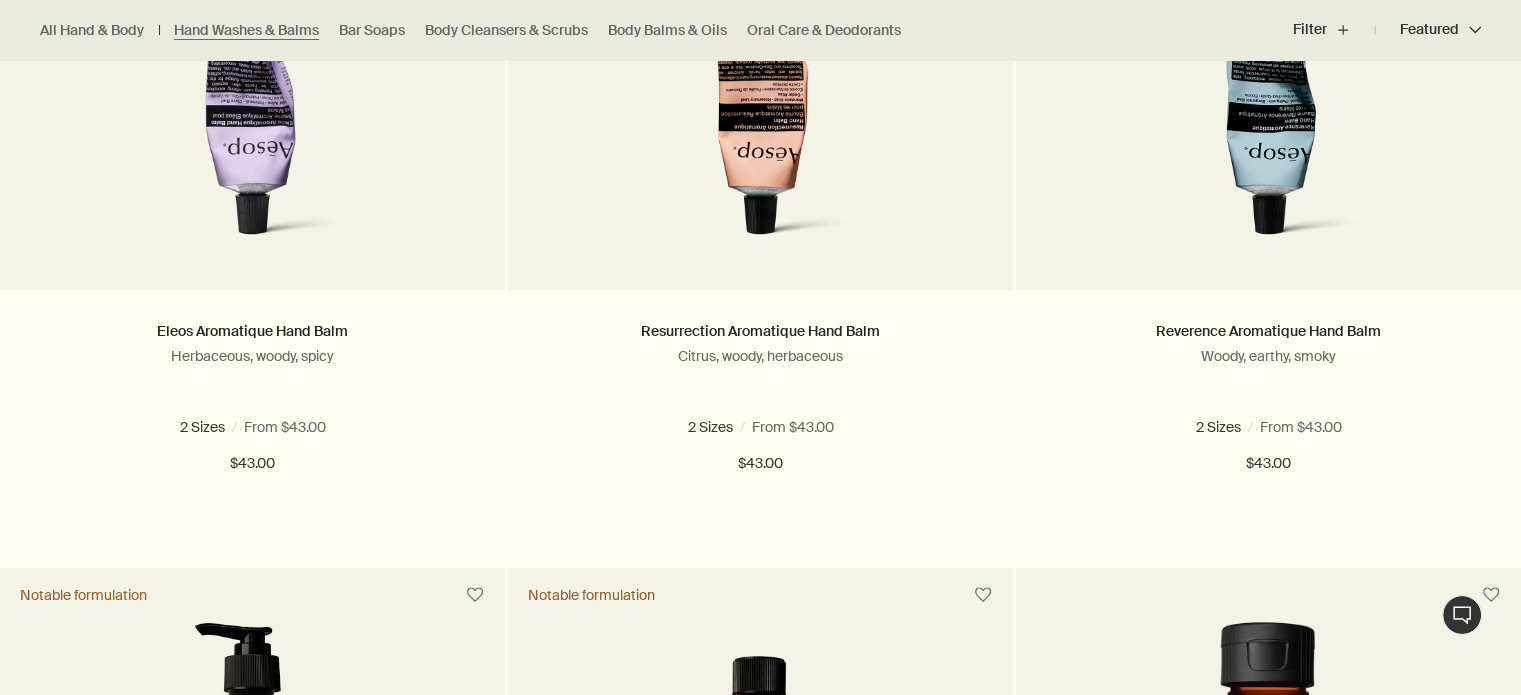 click on "Notable formulation" at bounding box center (83, 595) 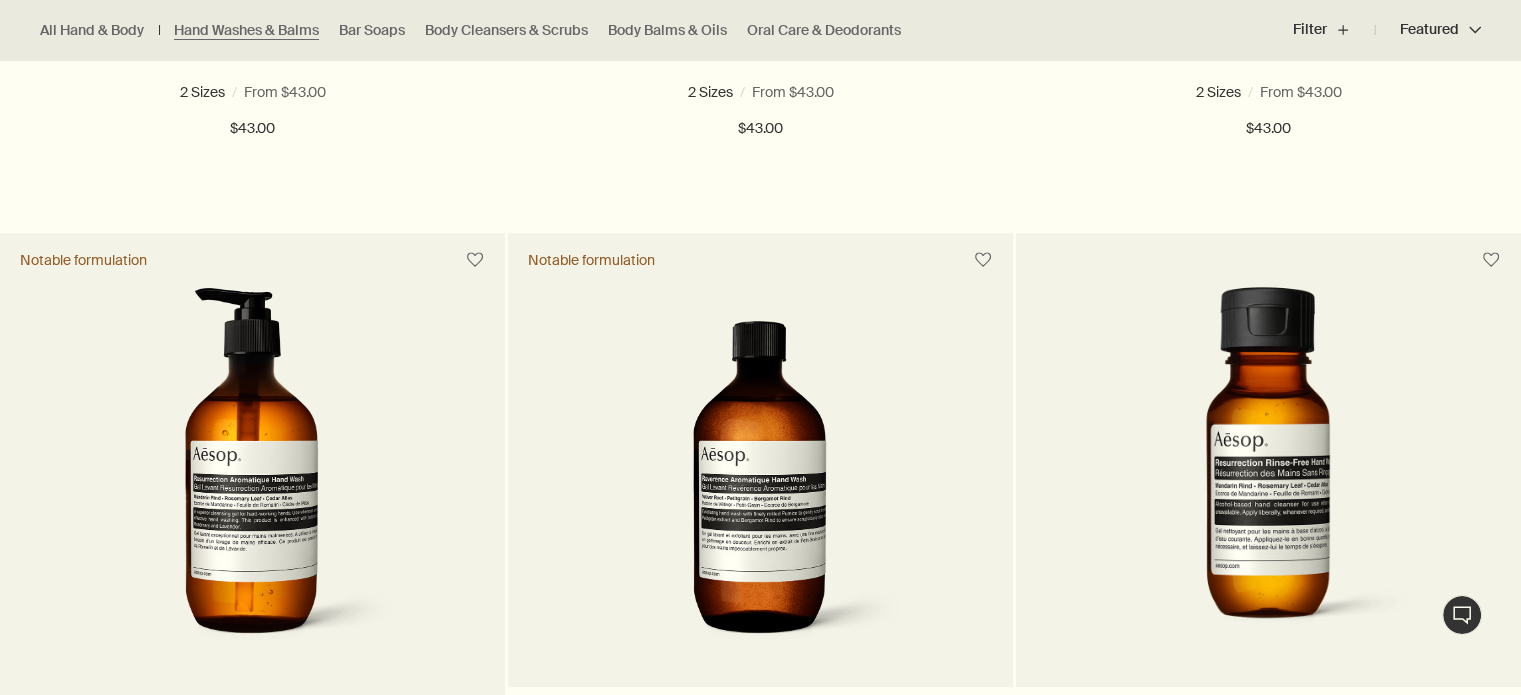 scroll, scrollTop: 1400, scrollLeft: 0, axis: vertical 